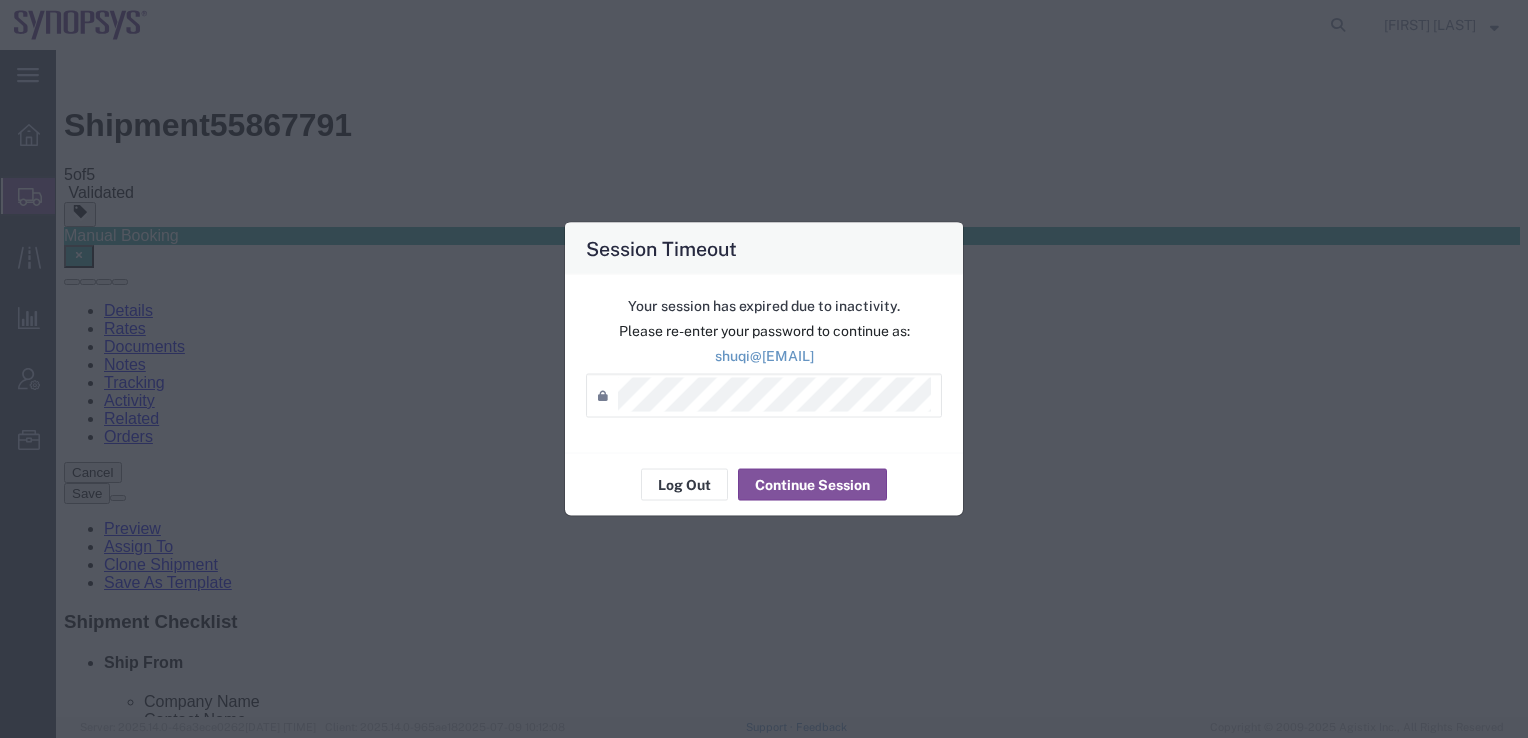 scroll, scrollTop: 0, scrollLeft: 0, axis: both 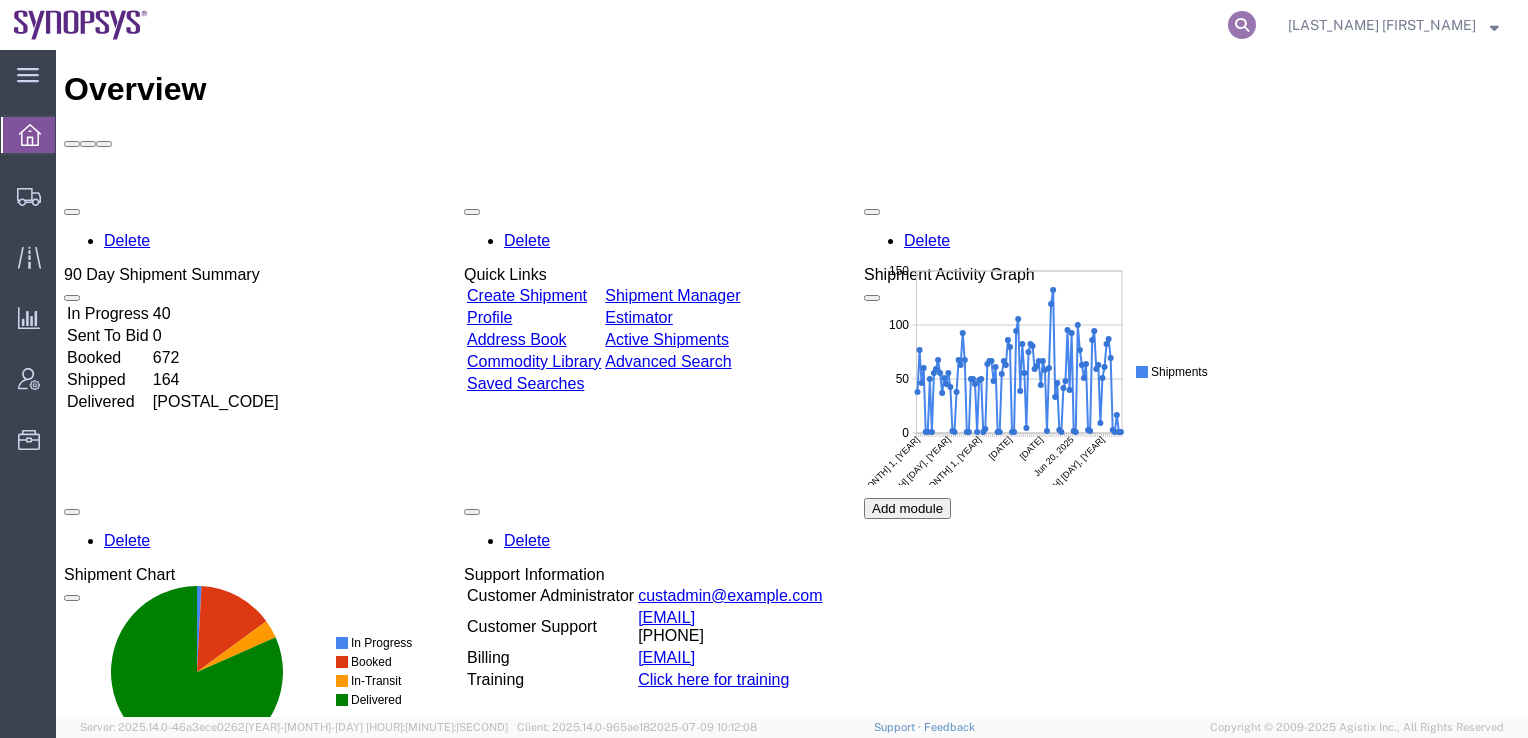 click 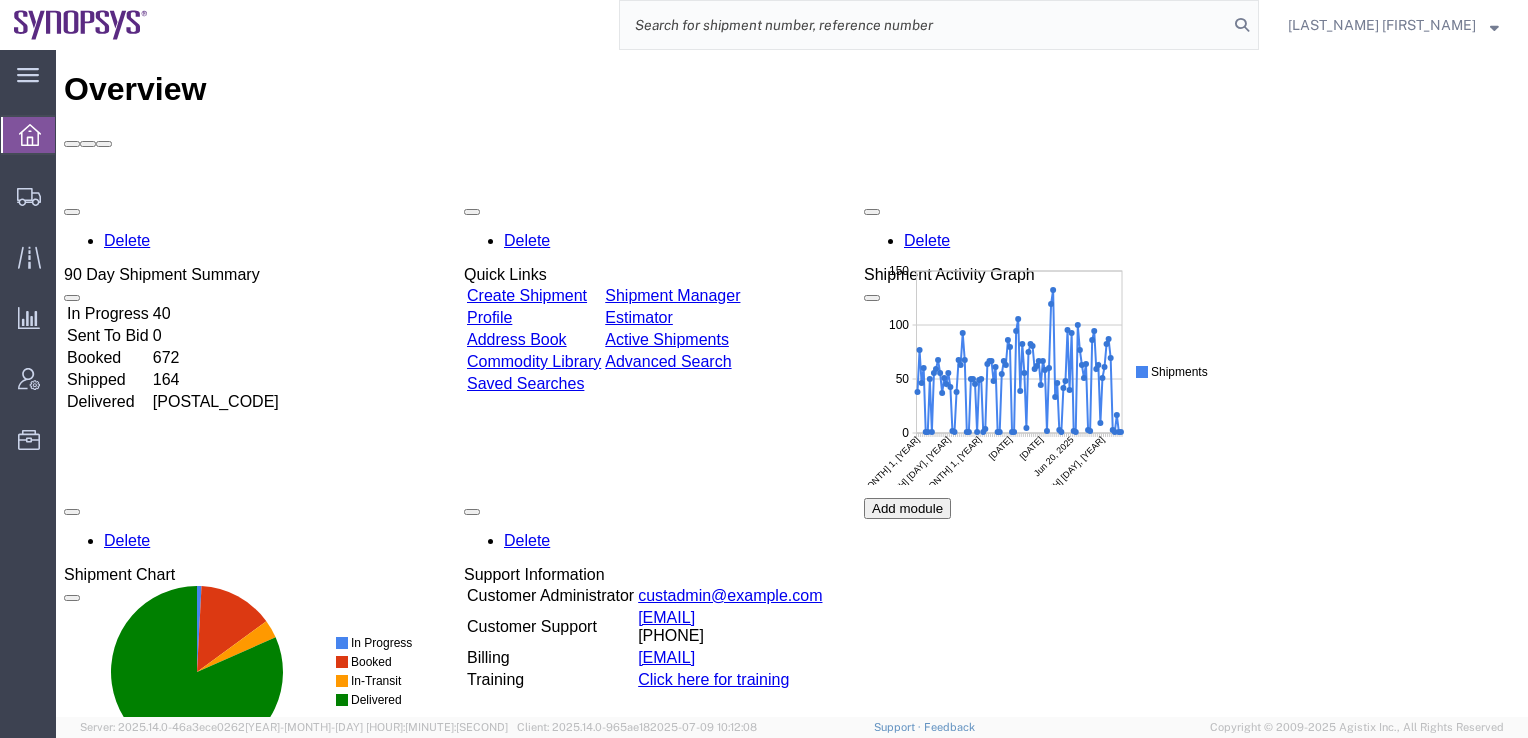 paste on "56178417" 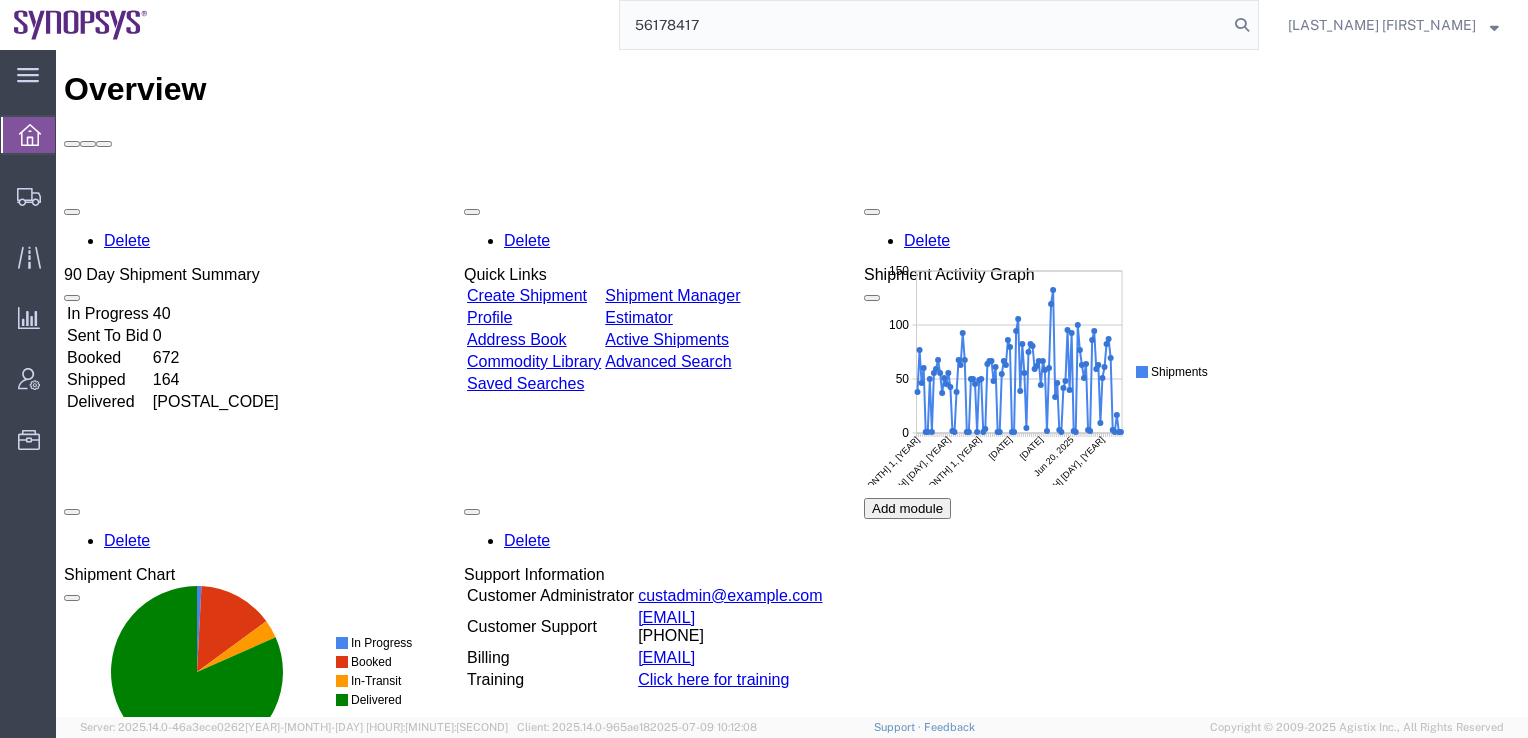 type on "56178417" 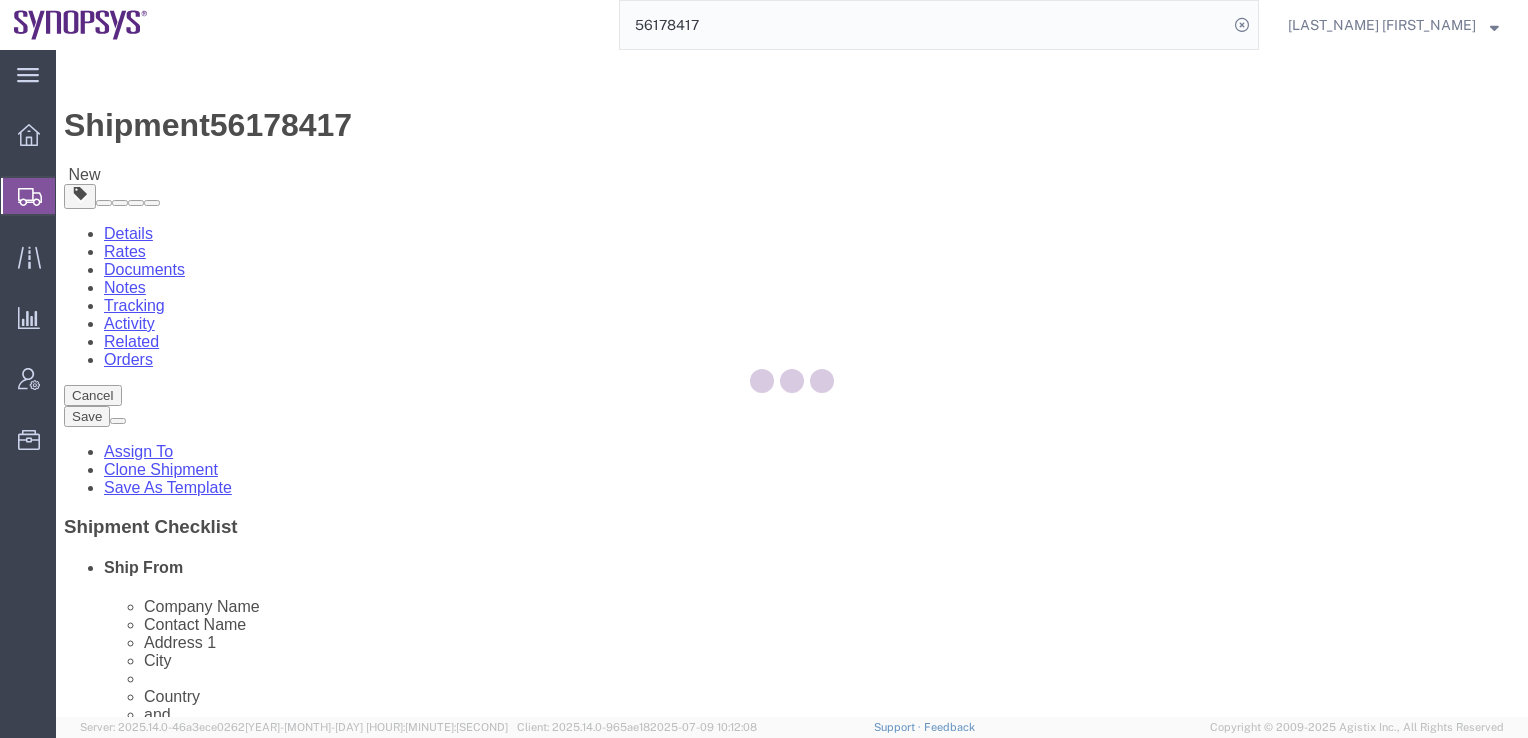 select 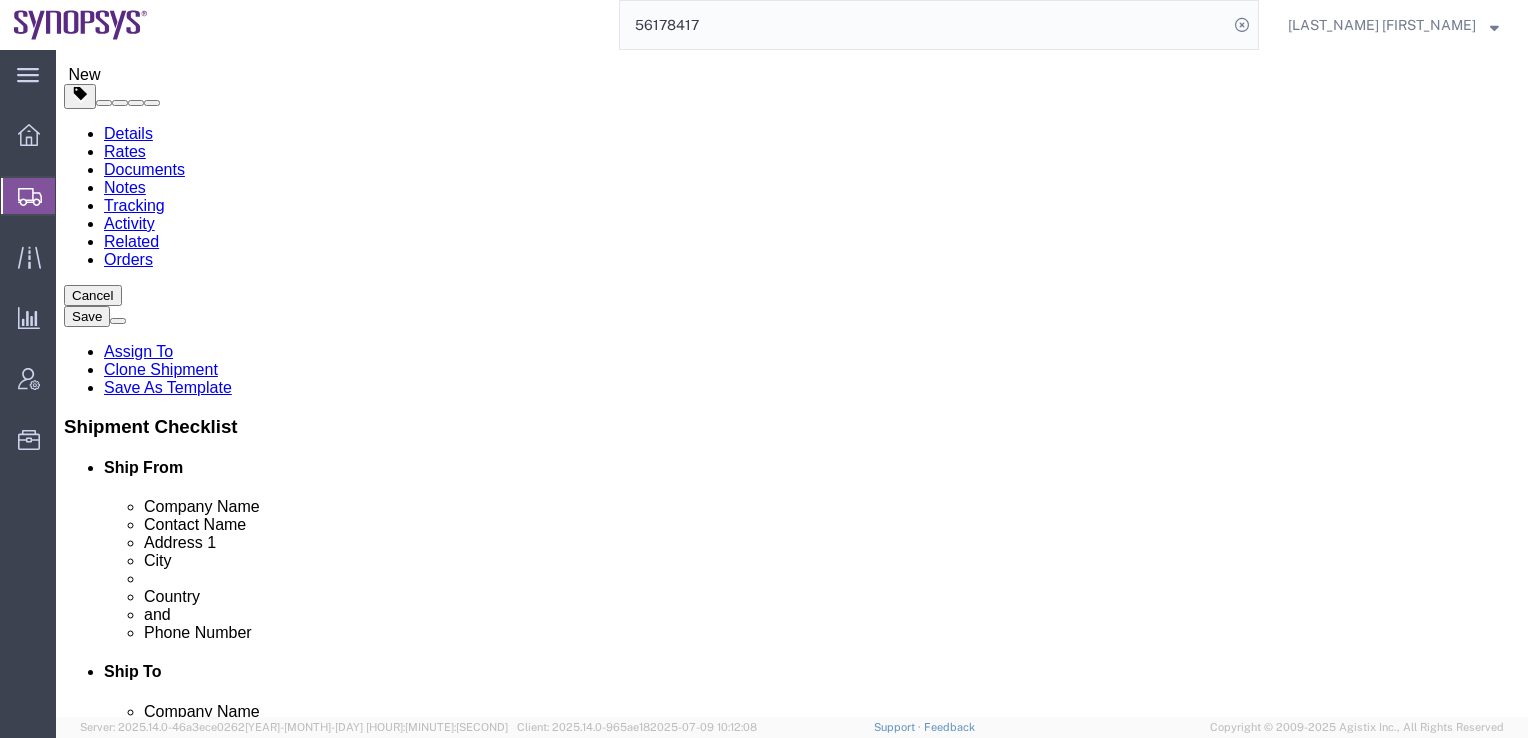 scroll, scrollTop: 600, scrollLeft: 0, axis: vertical 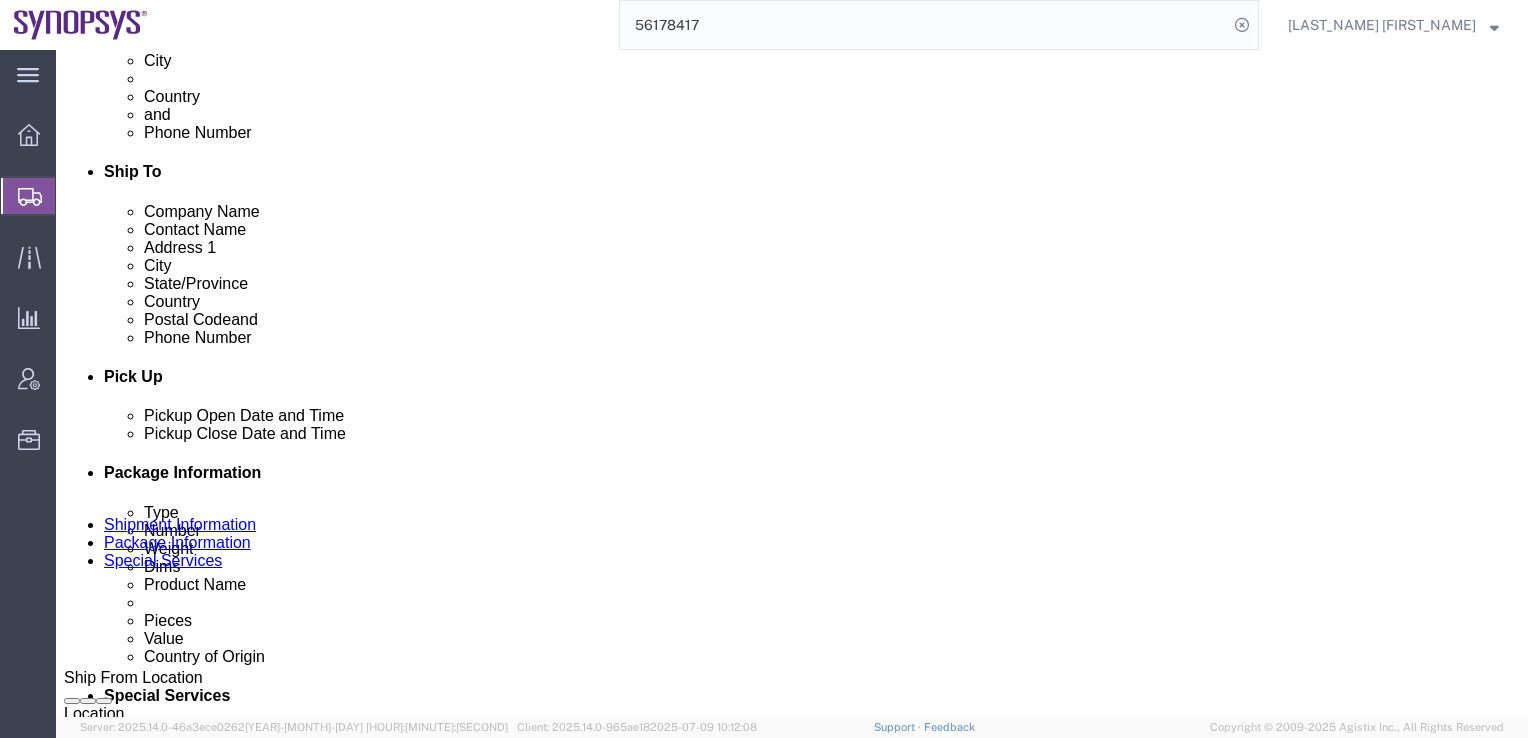 click 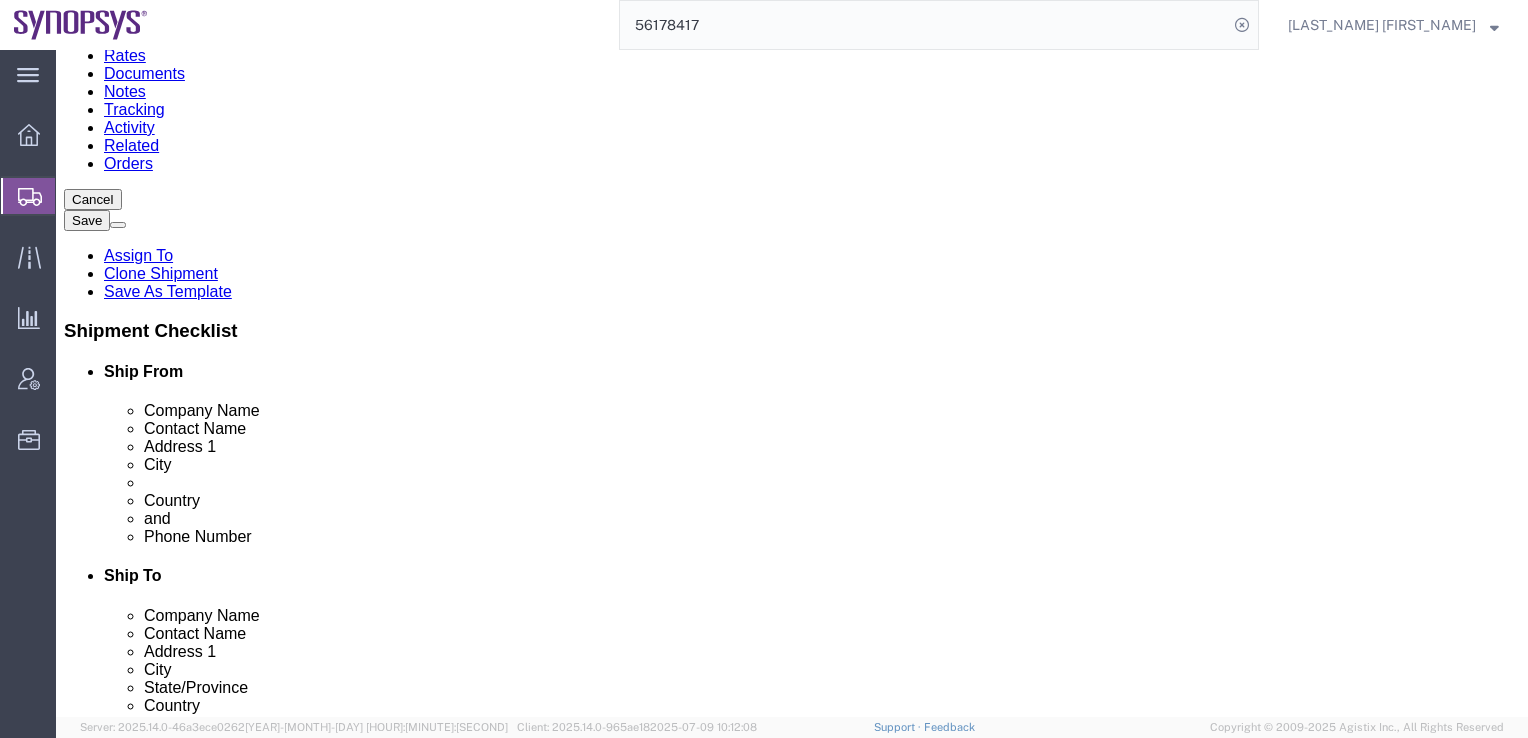 scroll, scrollTop: 200, scrollLeft: 0, axis: vertical 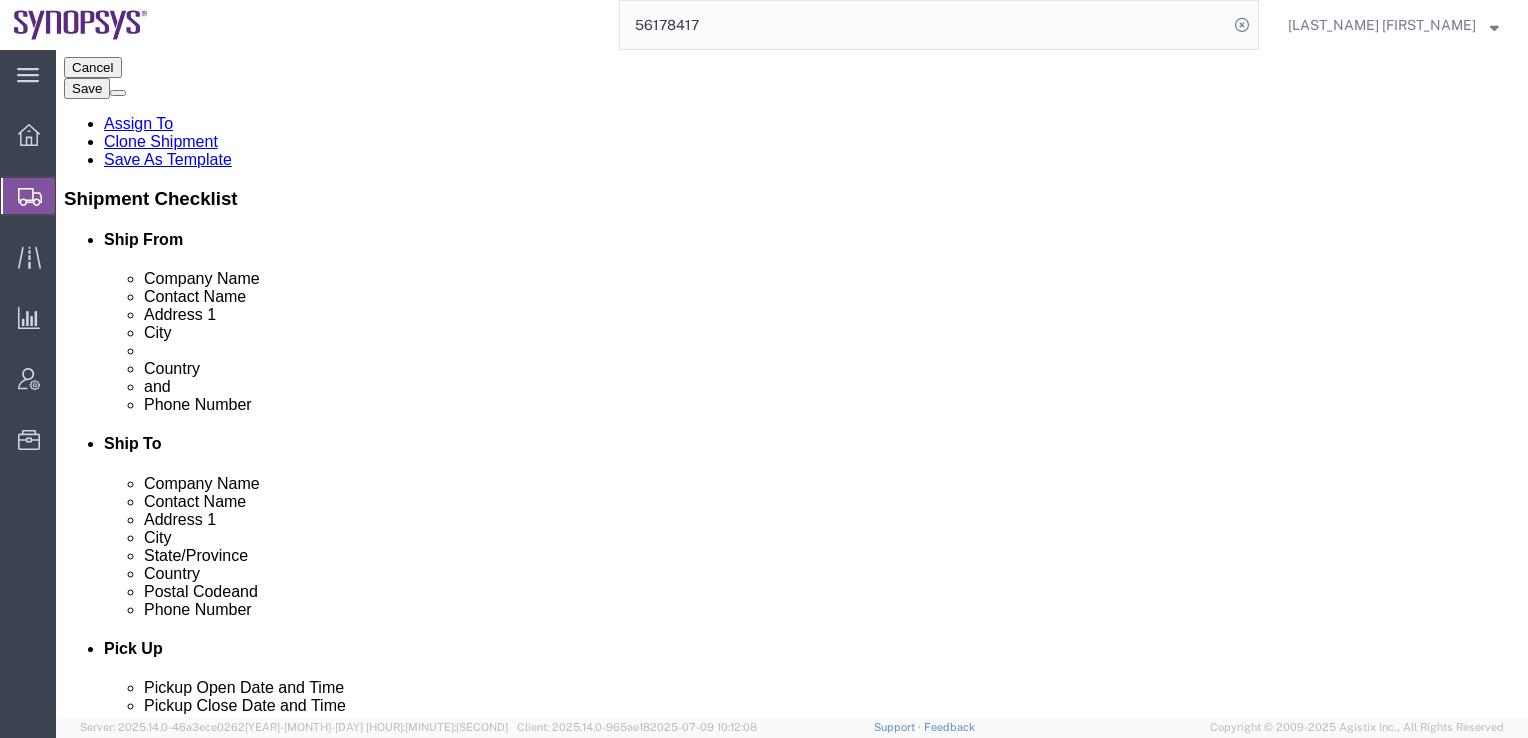 click on "Special Services" 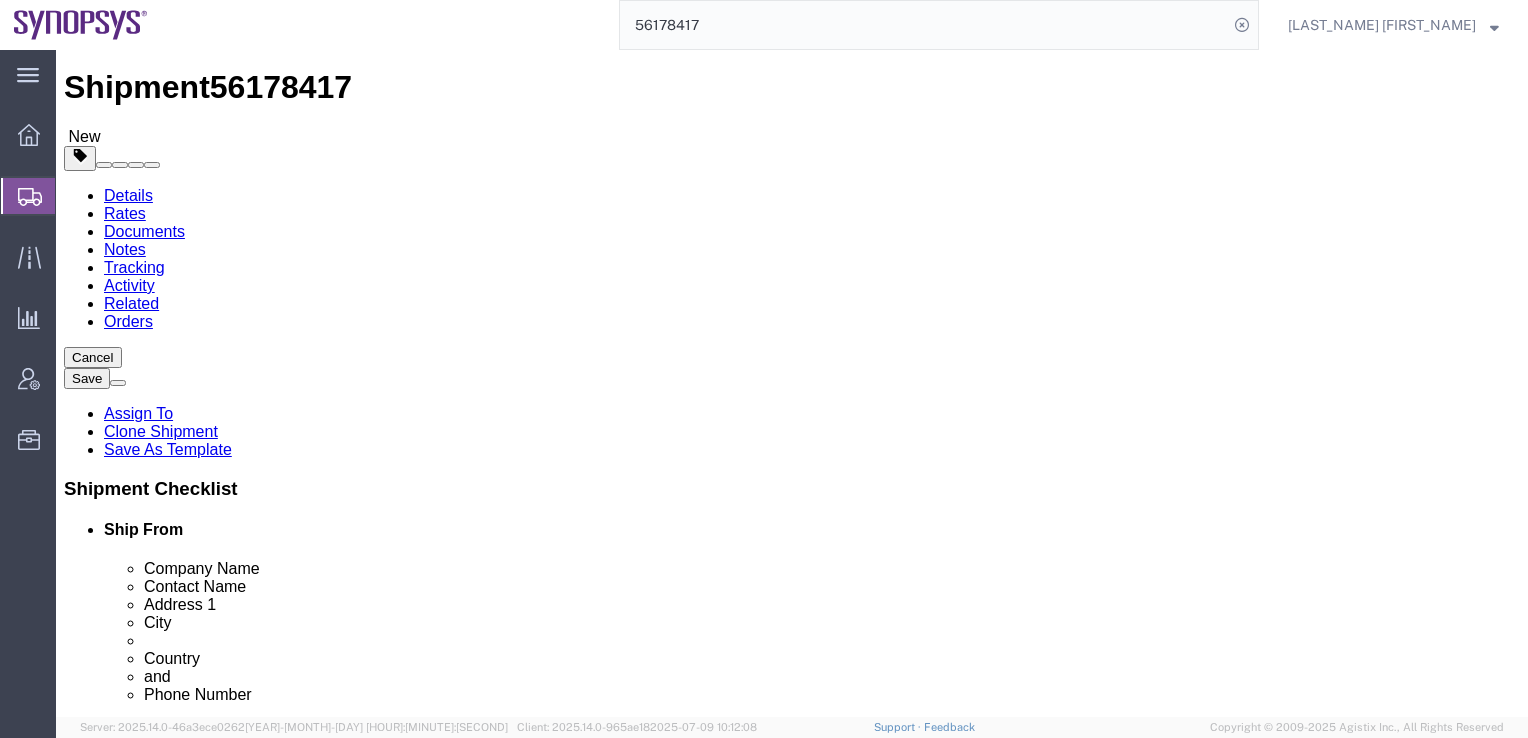 scroll, scrollTop: 0, scrollLeft: 0, axis: both 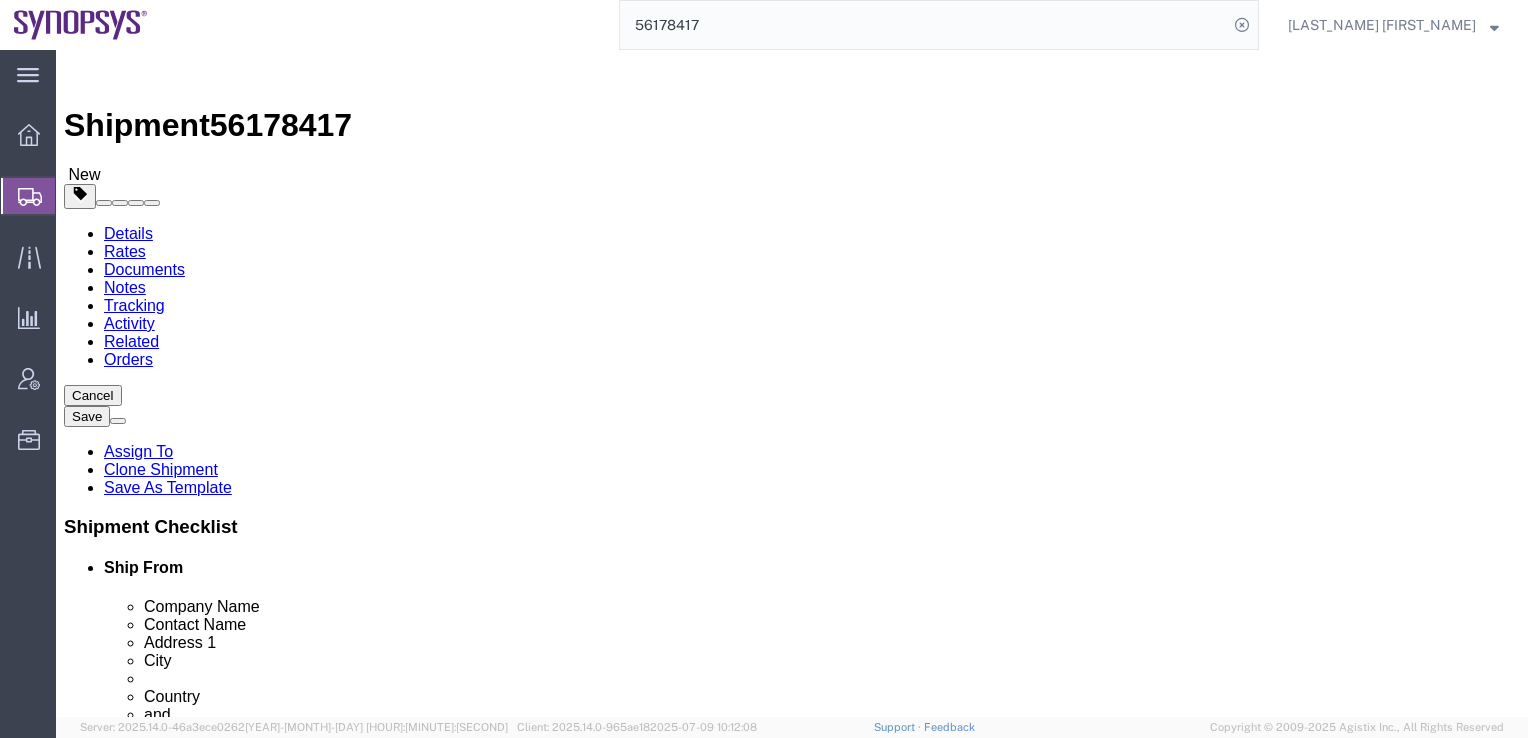 click on "Special services" 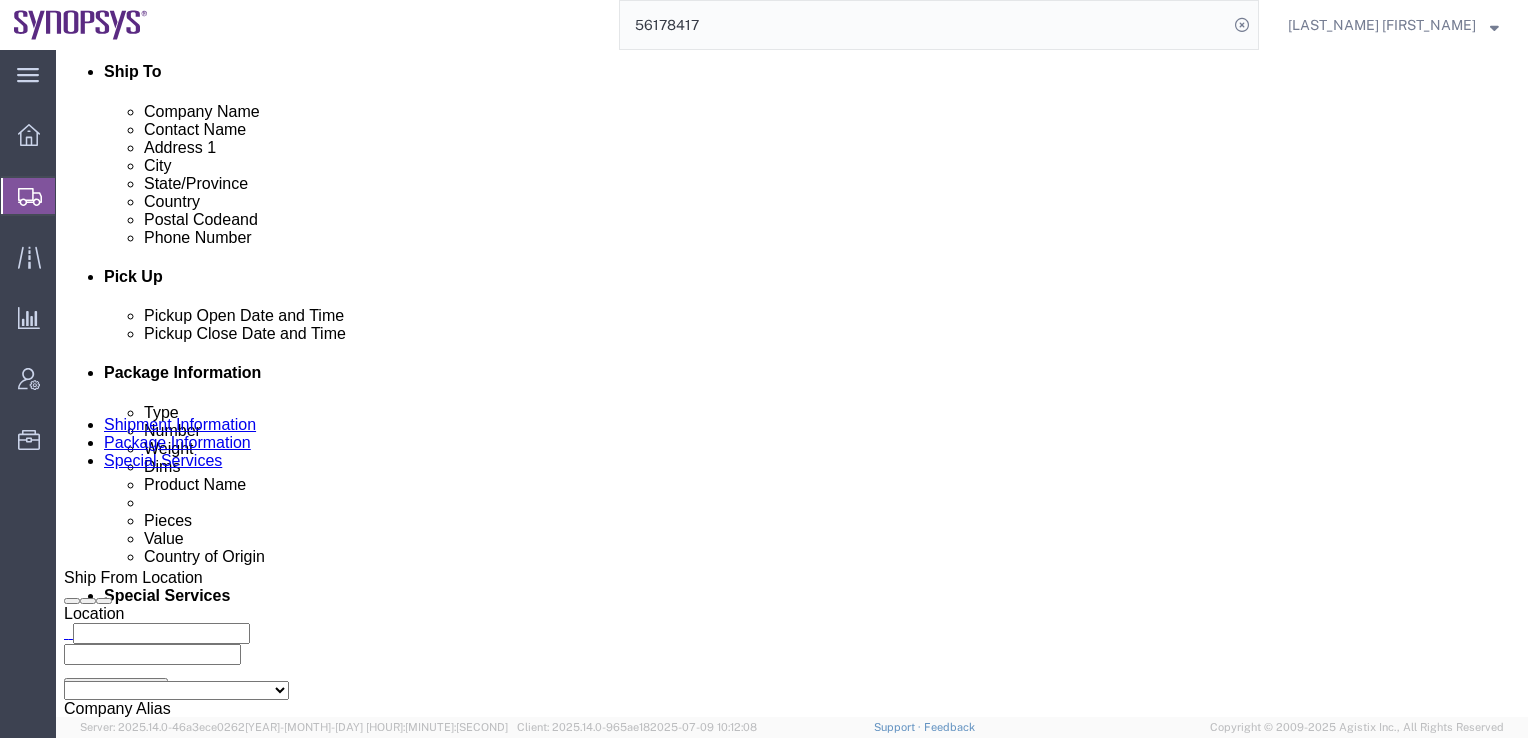 scroll, scrollTop: 1000, scrollLeft: 0, axis: vertical 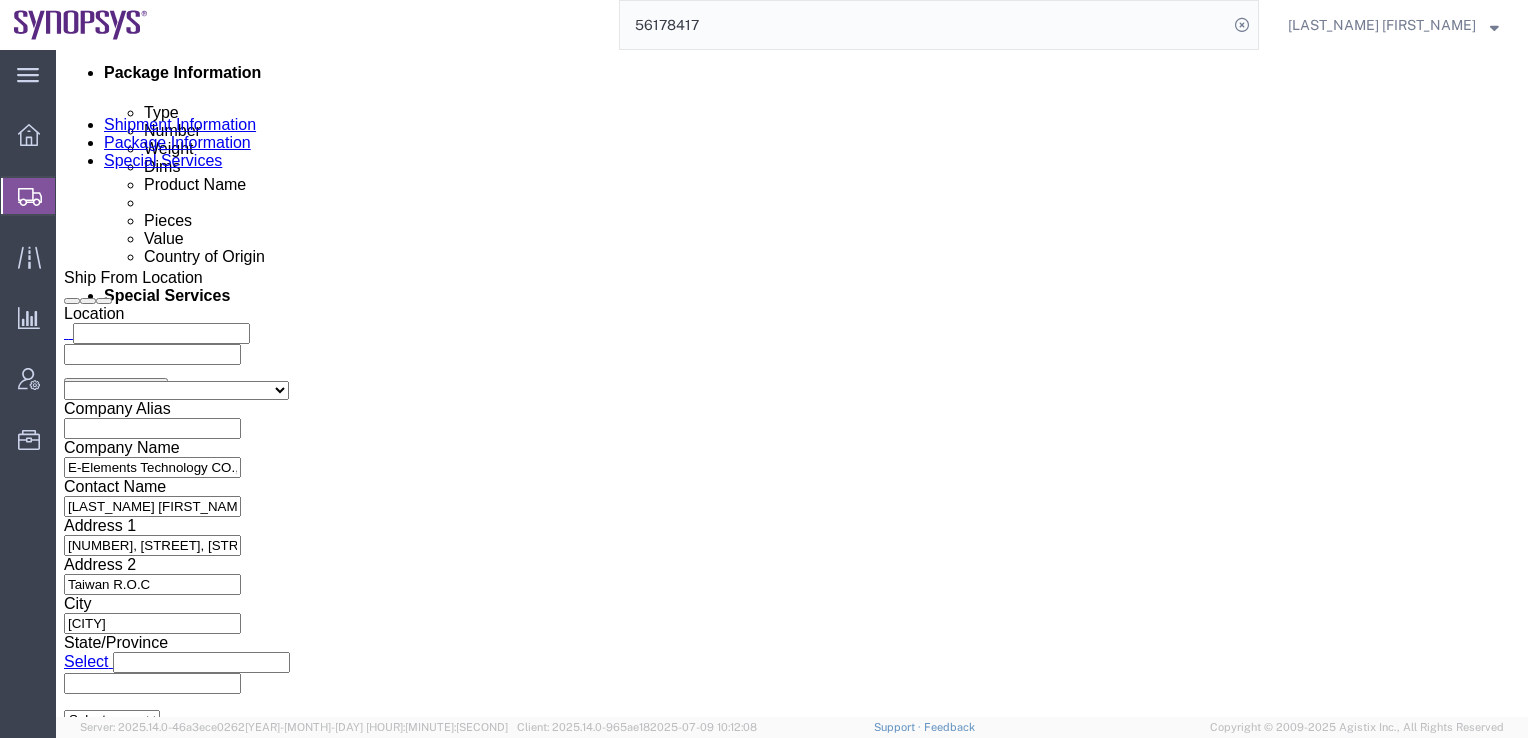click on "Select Carriage Insurance Paid Carriage Paid To Cost and Freight Cost Insurance Freight Delivered at Place Delivered at Place Unloaded Delivered at Terminal Delivery Duty Paid Ex Works Free Along Ship Free Carrier Free On Board" 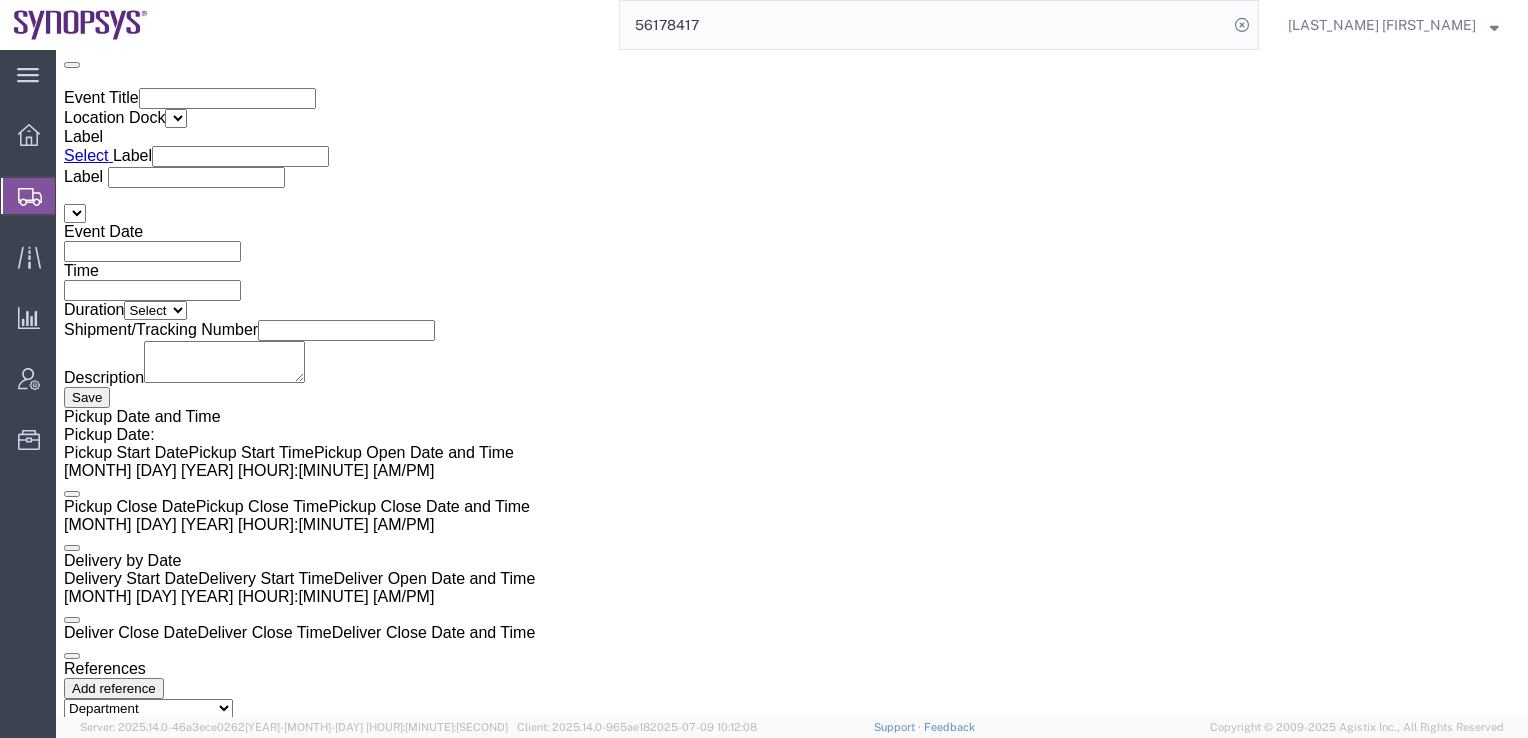 scroll, scrollTop: 3336, scrollLeft: 0, axis: vertical 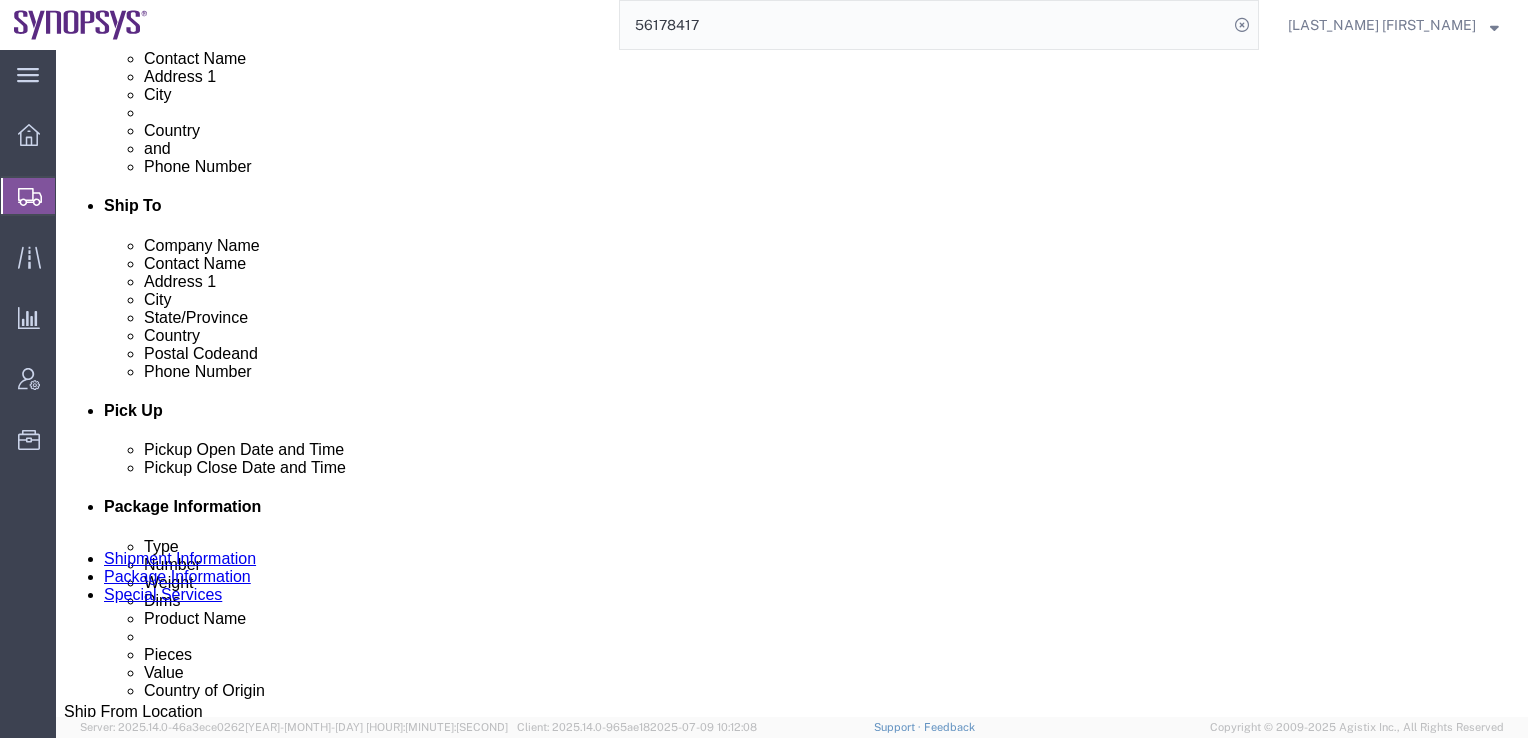 click on "Package Information" 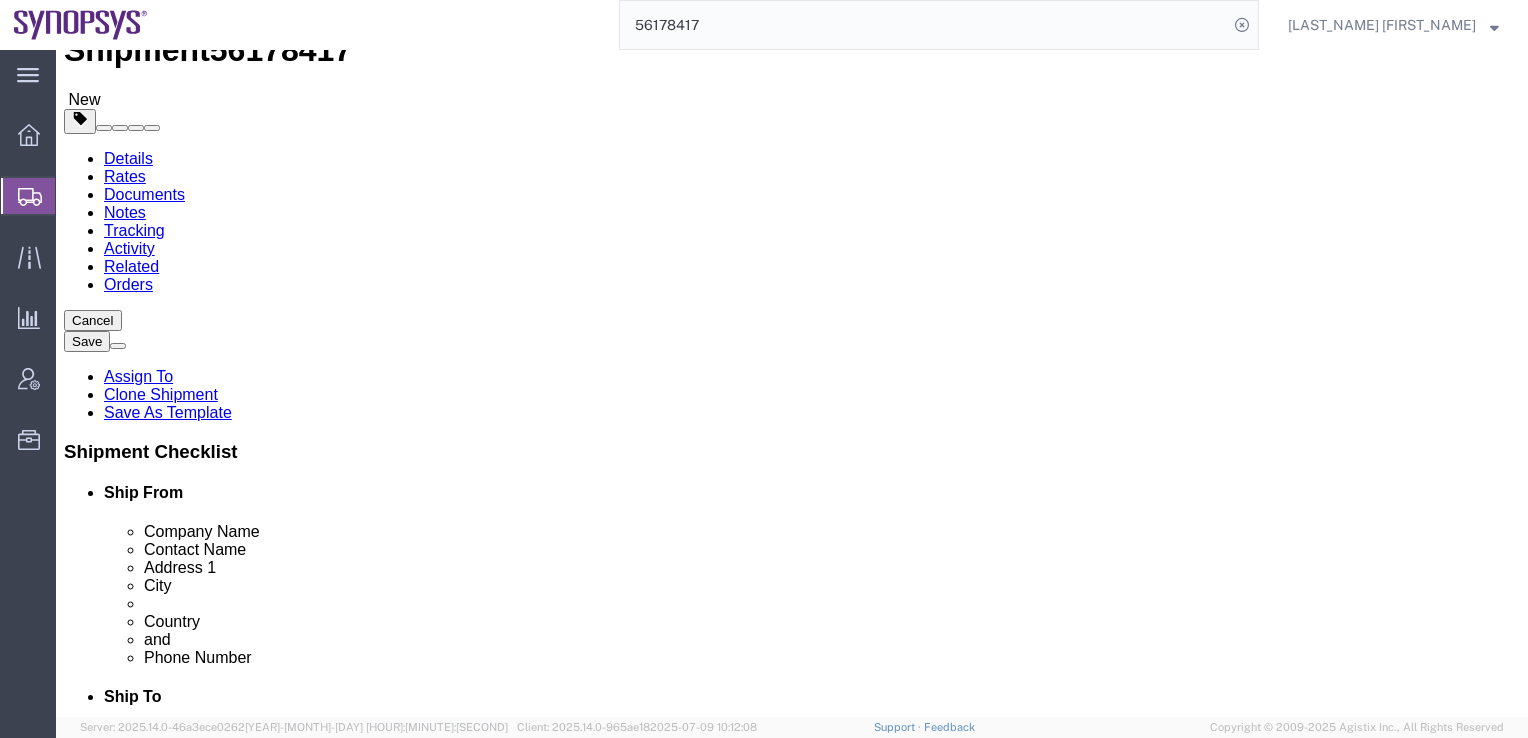 scroll, scrollTop: 28, scrollLeft: 0, axis: vertical 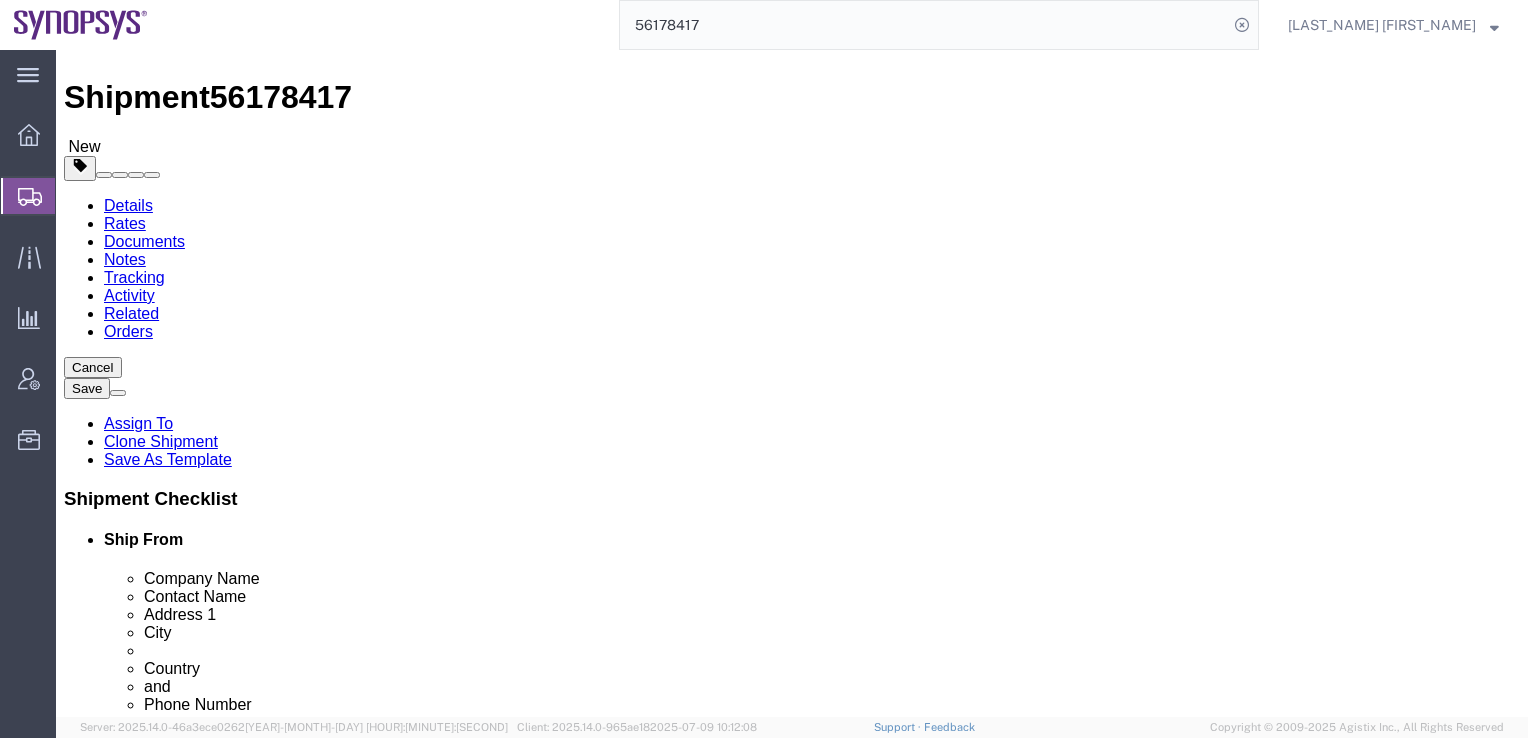 click on "20.00 Each" 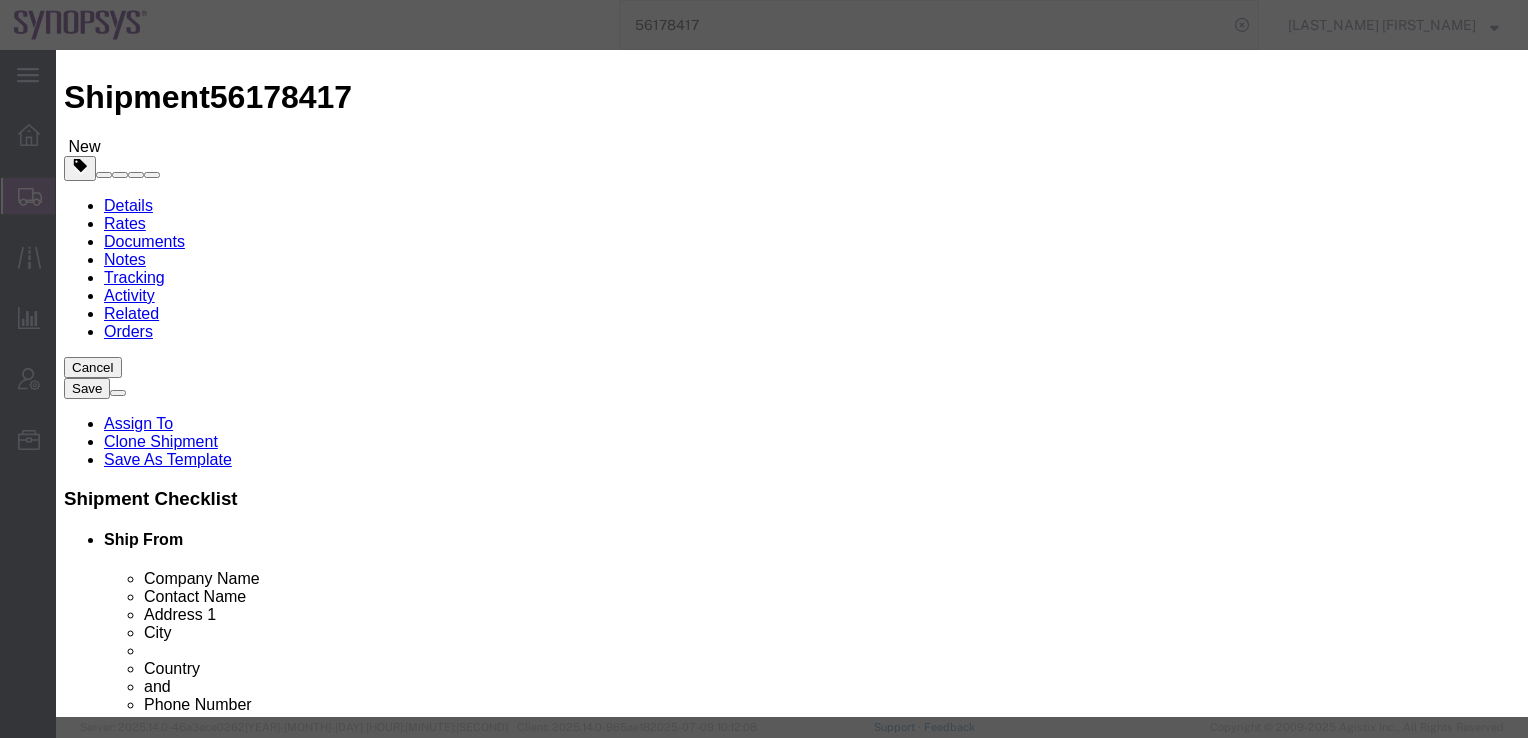 drag, startPoint x: 674, startPoint y: 155, endPoint x: 384, endPoint y: 175, distance: 290.68884 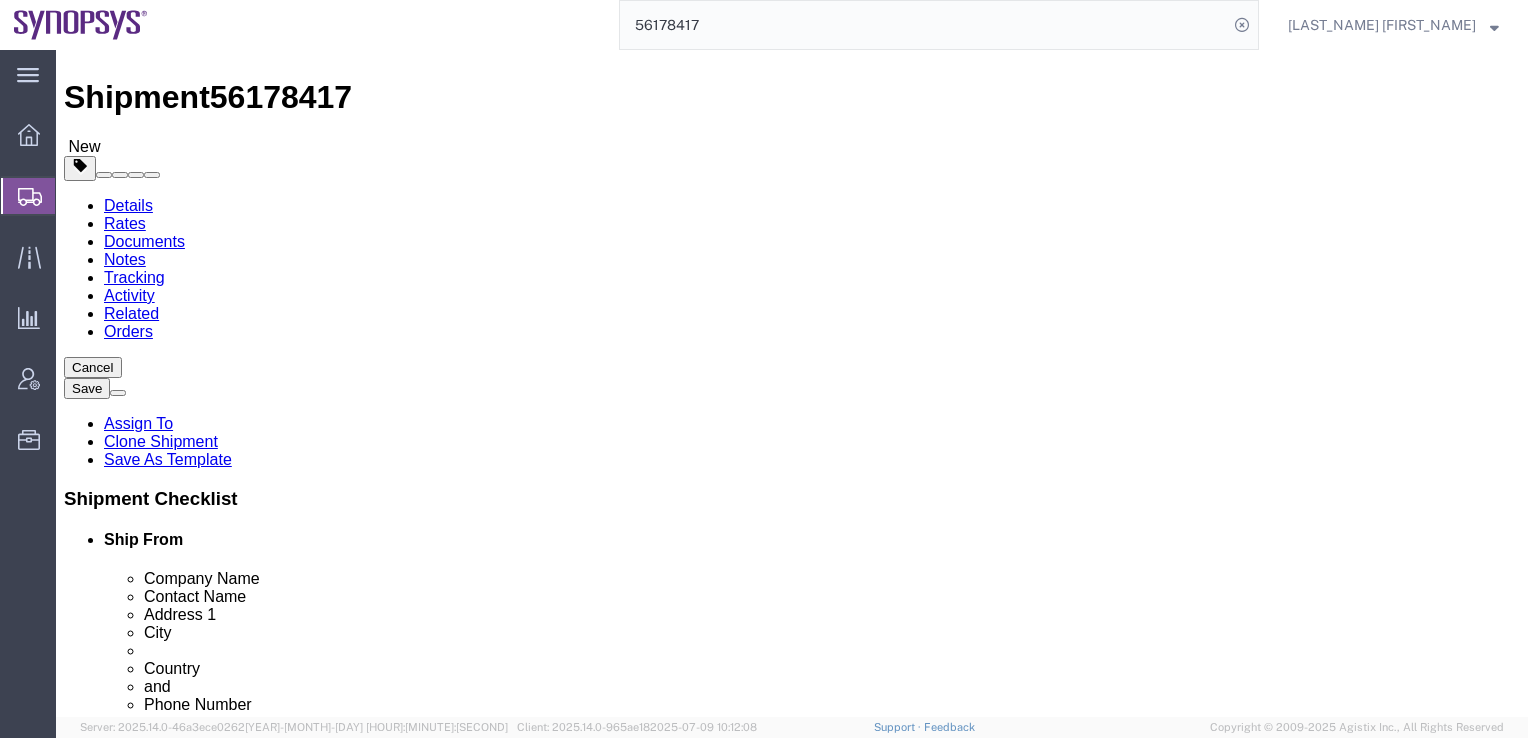 click 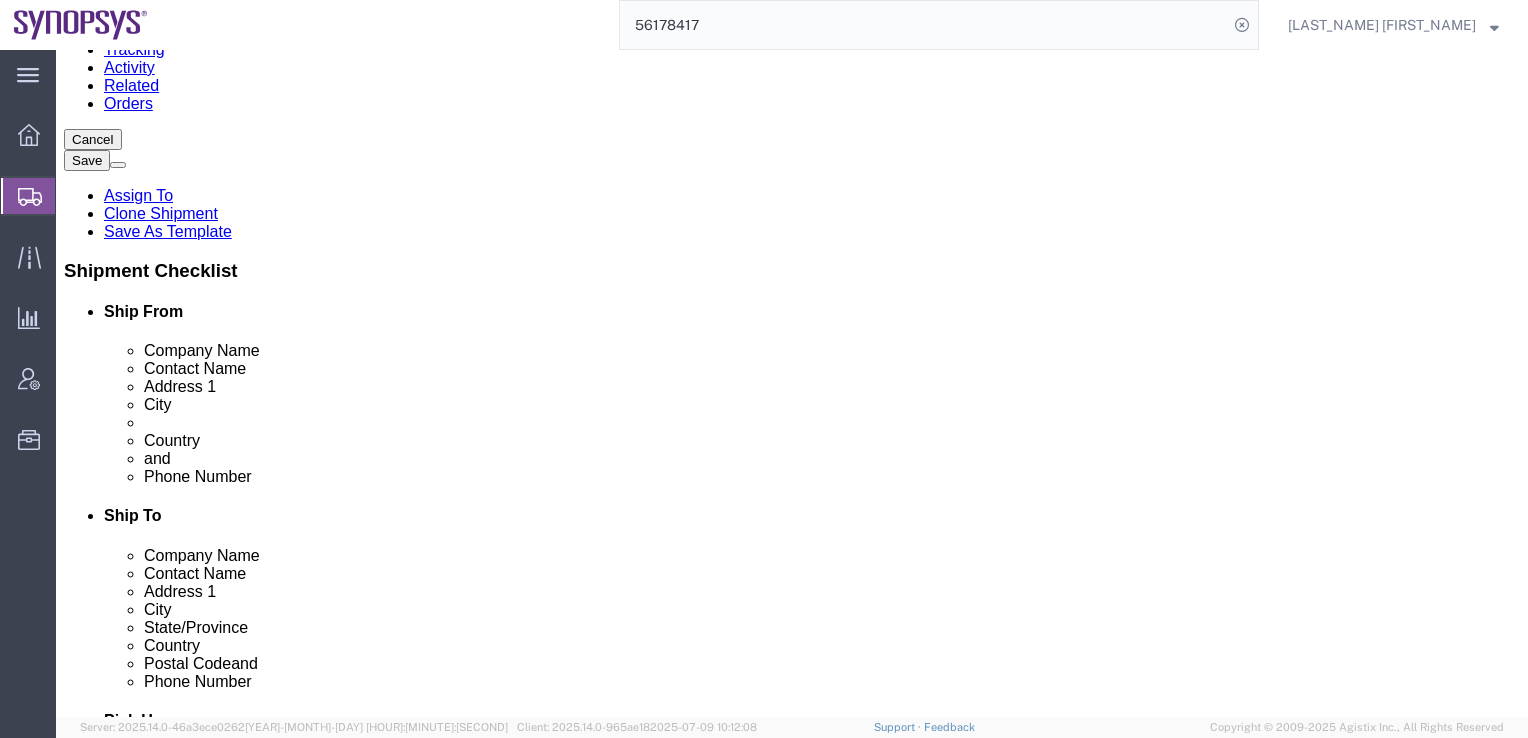 scroll, scrollTop: 128, scrollLeft: 0, axis: vertical 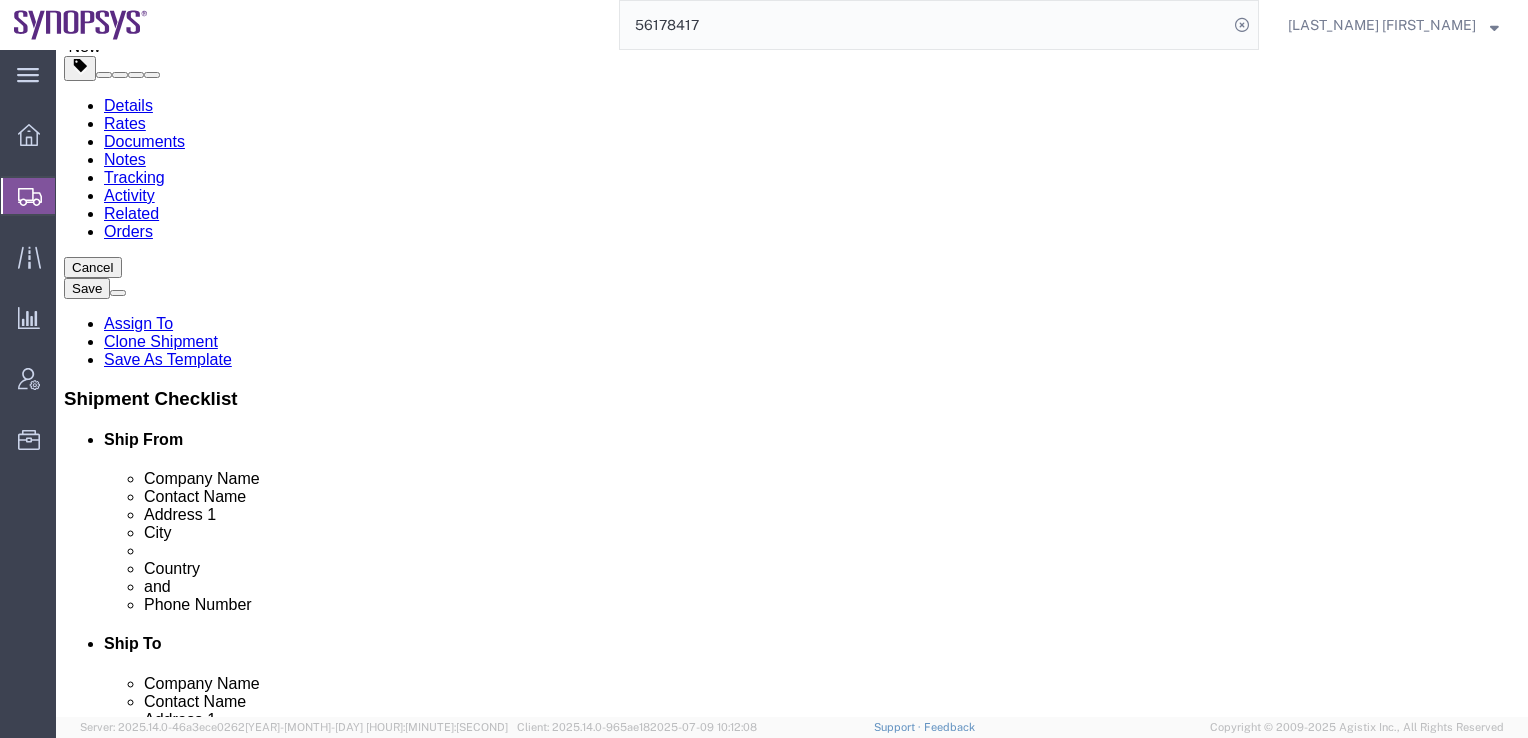 drag, startPoint x: 452, startPoint y: 587, endPoint x: 238, endPoint y: 598, distance: 214.28252 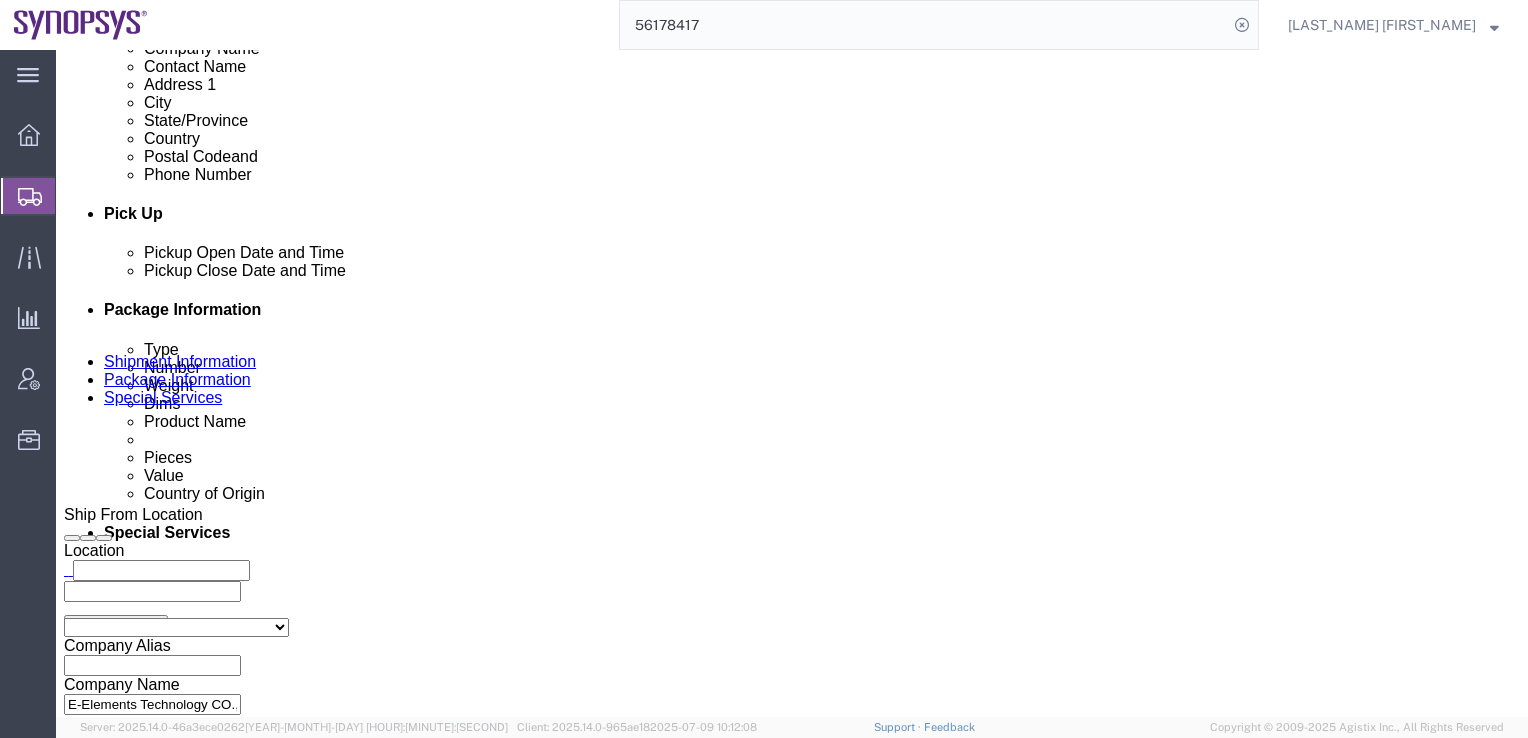 scroll, scrollTop: 728, scrollLeft: 0, axis: vertical 